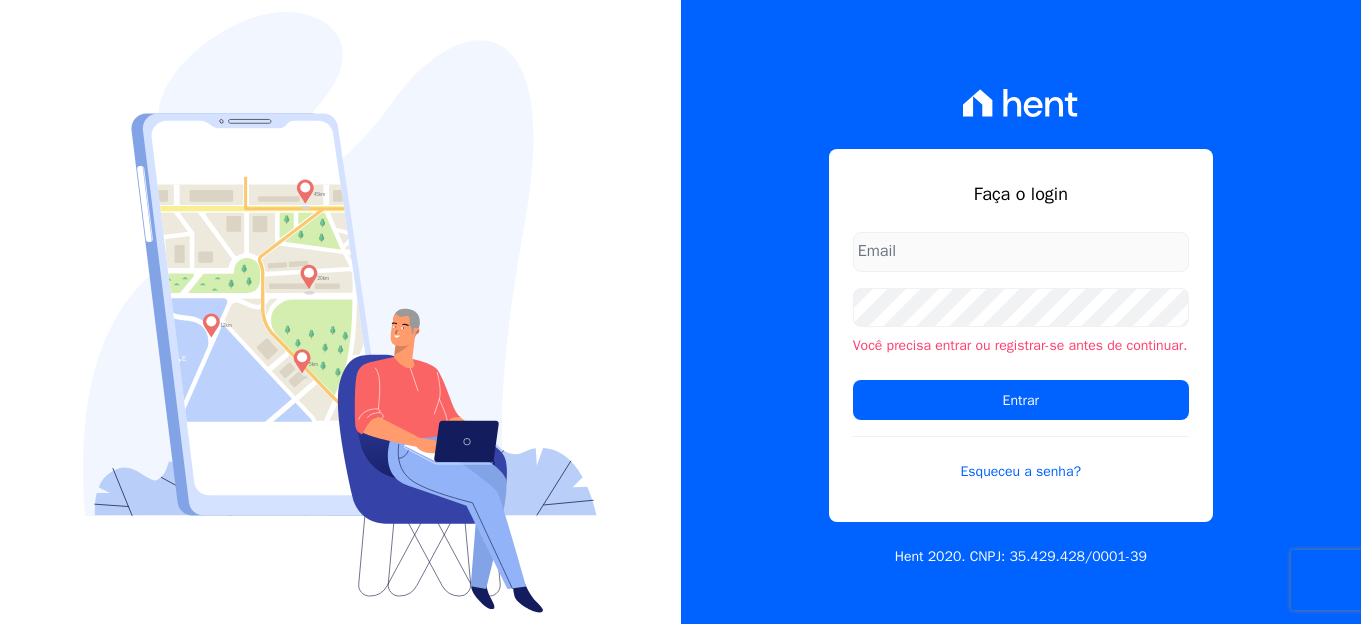 scroll, scrollTop: 0, scrollLeft: 0, axis: both 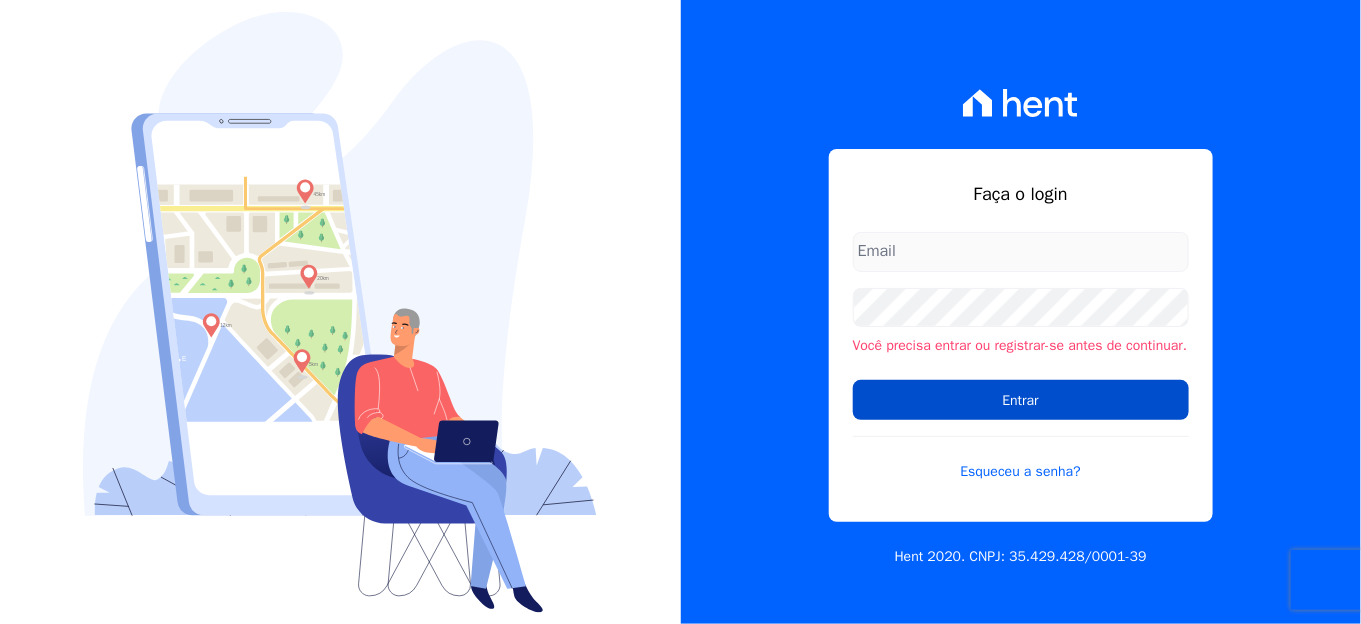type on "[PERSON_NAME][EMAIL_ADDRESS][PERSON_NAME][DOMAIN_NAME]" 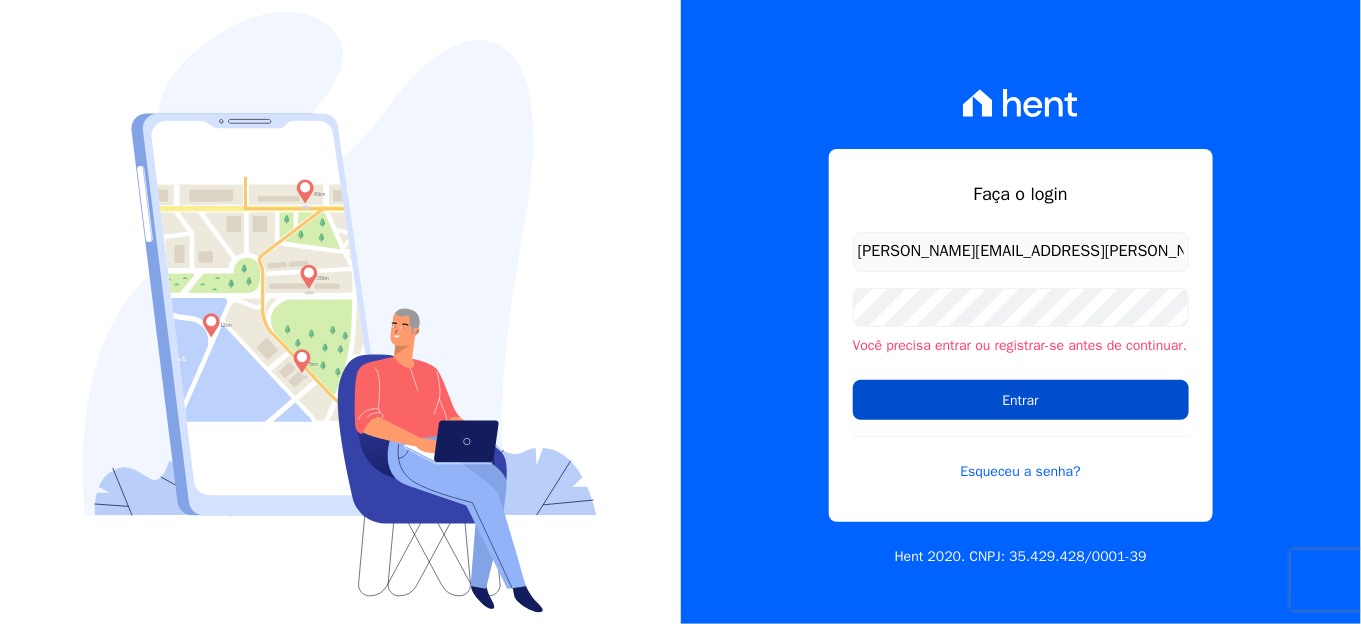 click on "Entrar" at bounding box center (1021, 400) 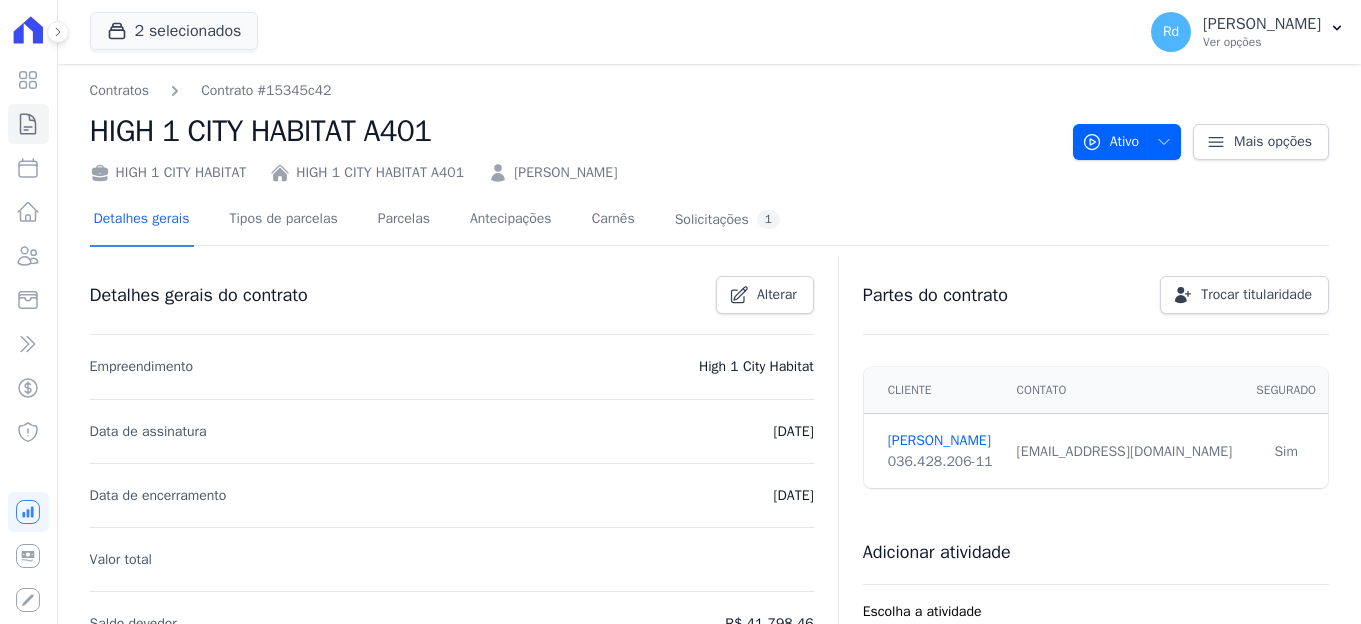 scroll, scrollTop: 0, scrollLeft: 0, axis: both 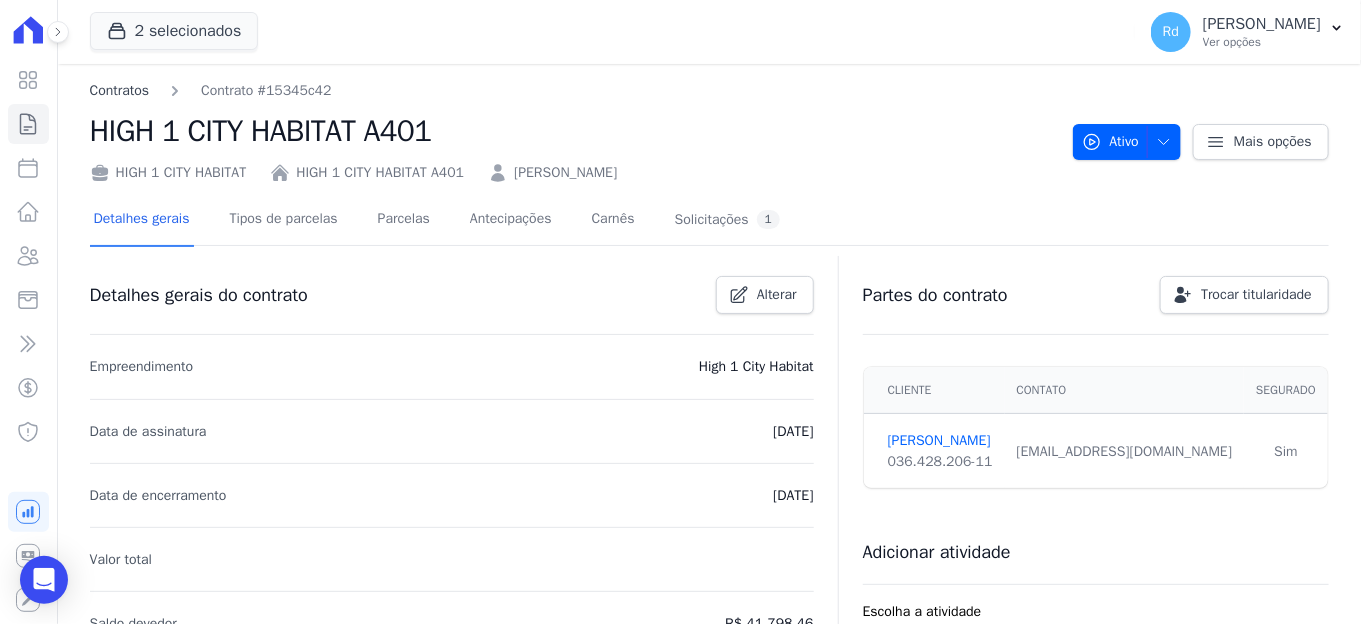 click on "Contratos" at bounding box center [120, 90] 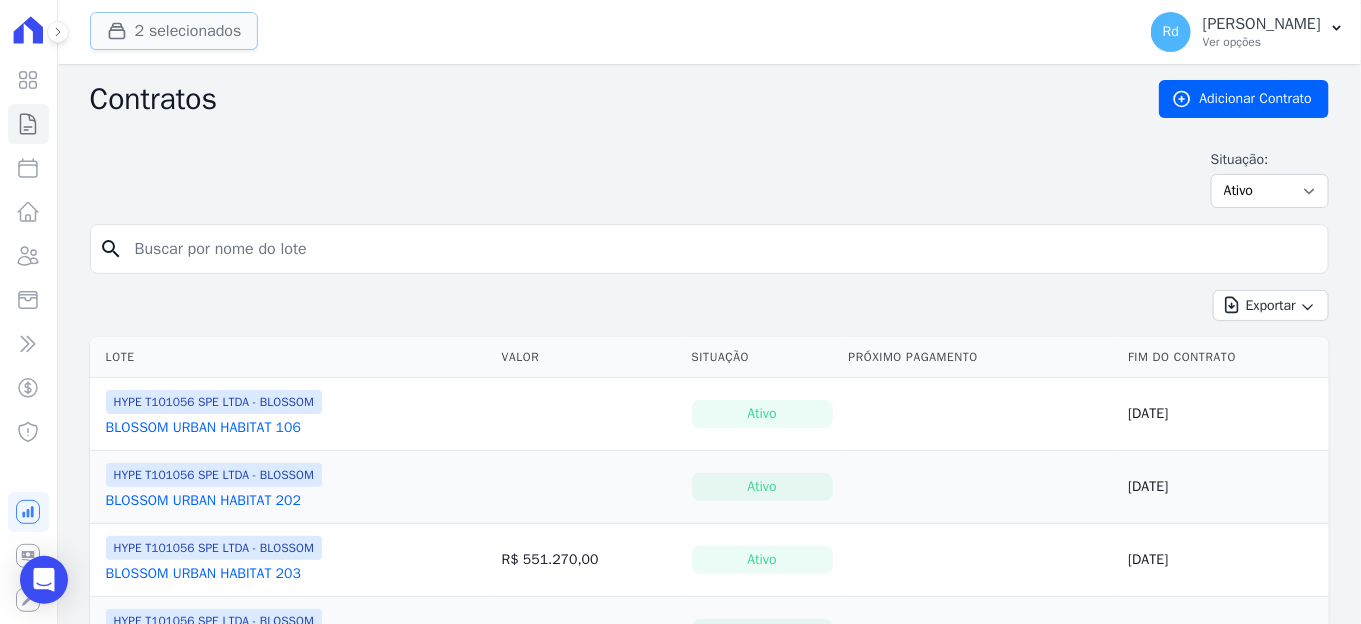 click on "2 selecionados" at bounding box center [174, 31] 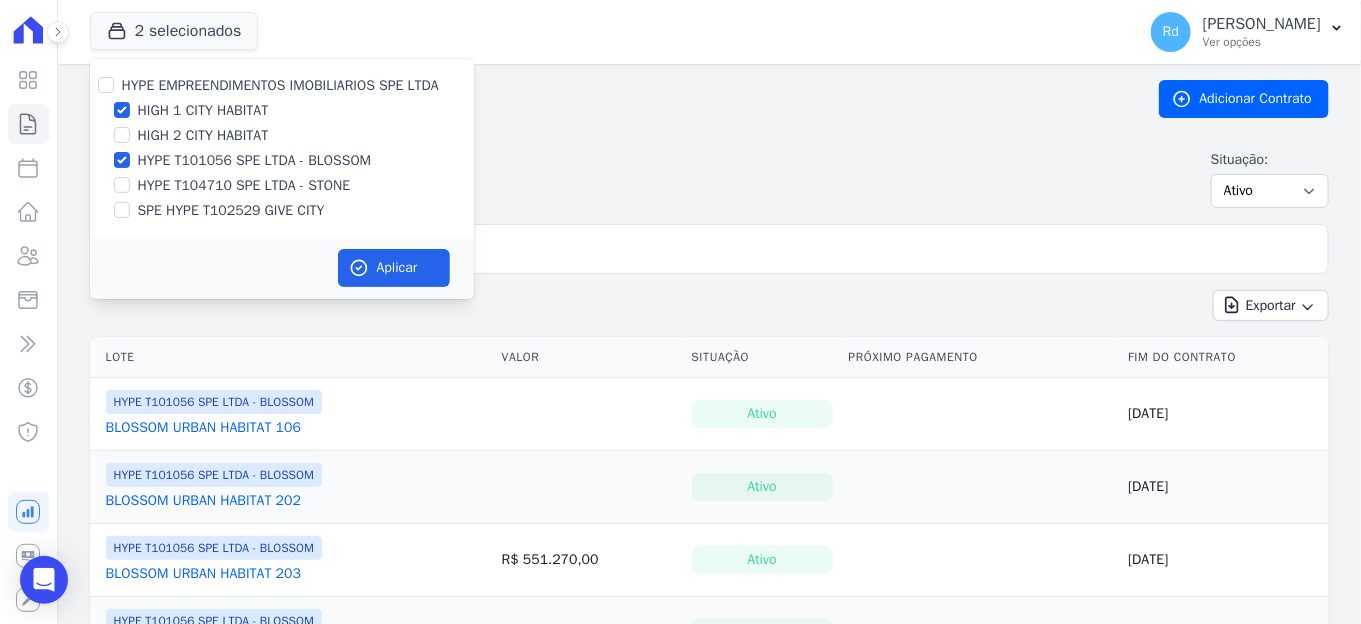 click on "HYPE EMPREENDIMENTOS IMOBILIARIOS SPE LTDA" at bounding box center (282, 85) 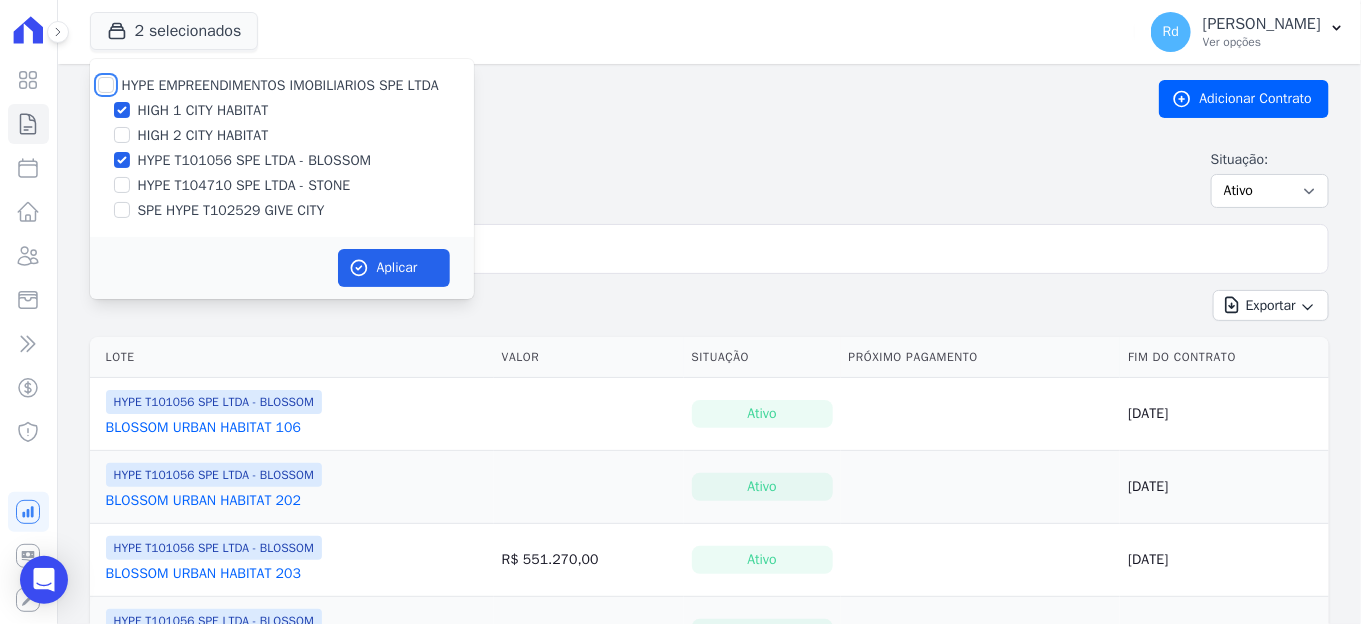 click on "HYPE EMPREENDIMENTOS IMOBILIARIOS SPE LTDA" at bounding box center [106, 85] 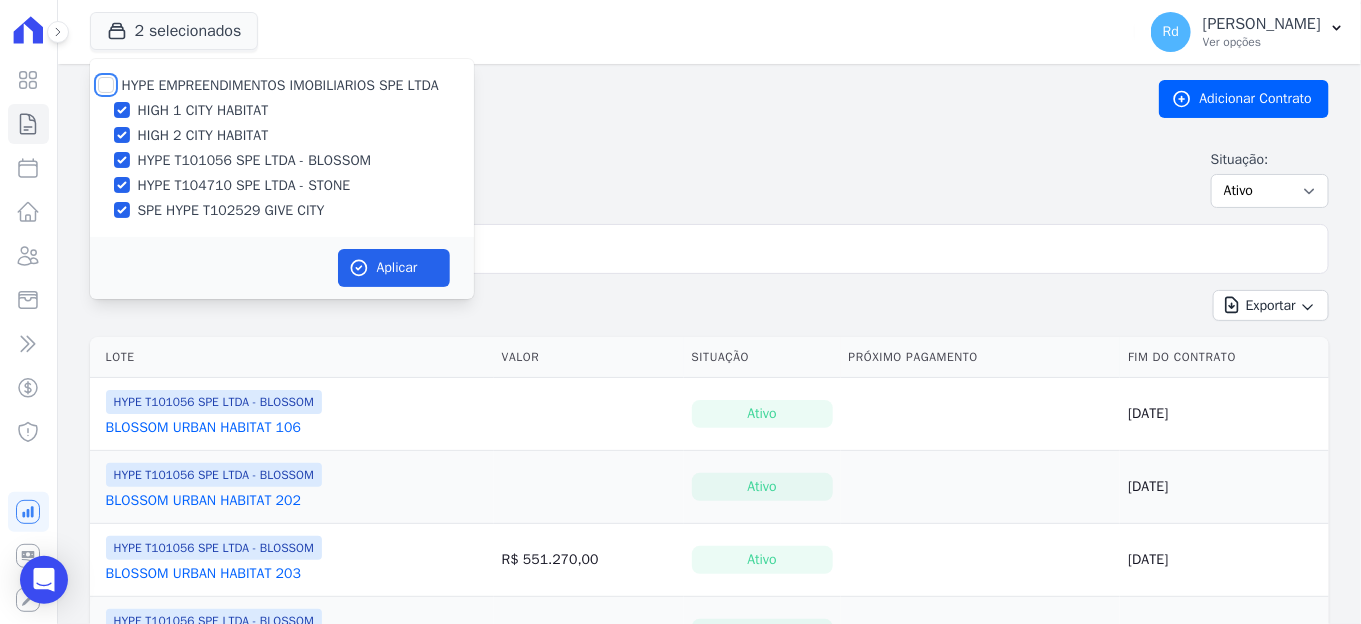 checkbox on "true" 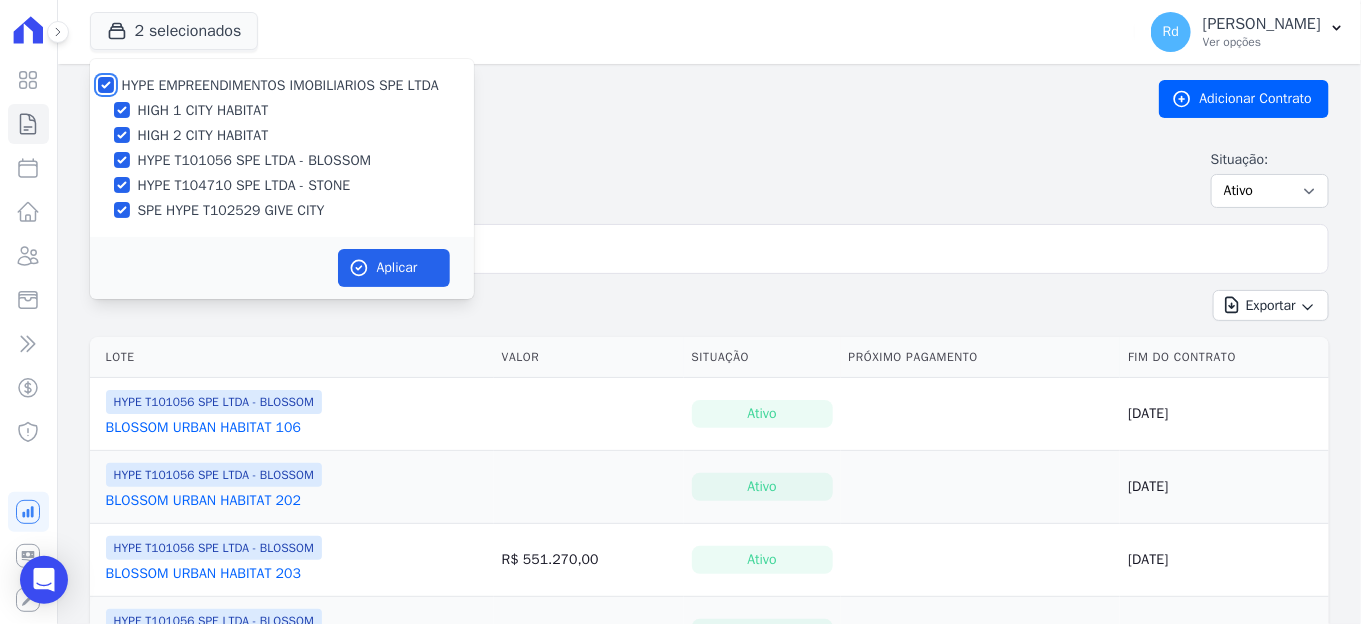 checkbox on "true" 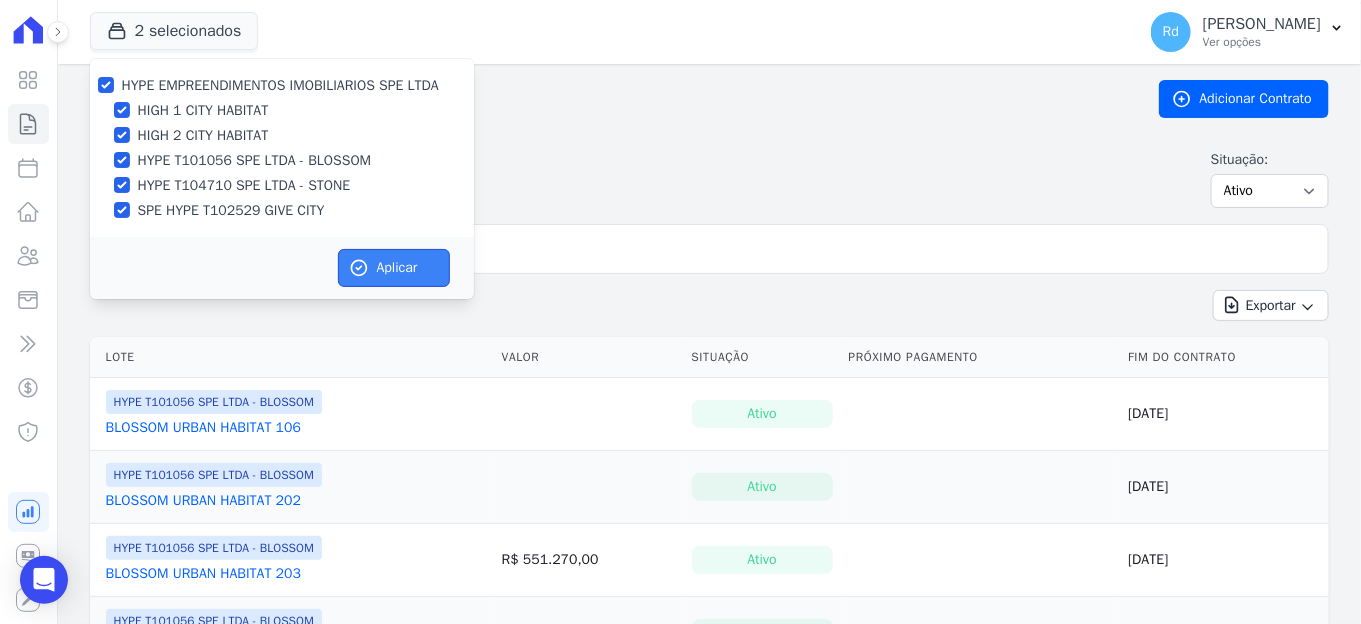 click on "Aplicar" at bounding box center (394, 268) 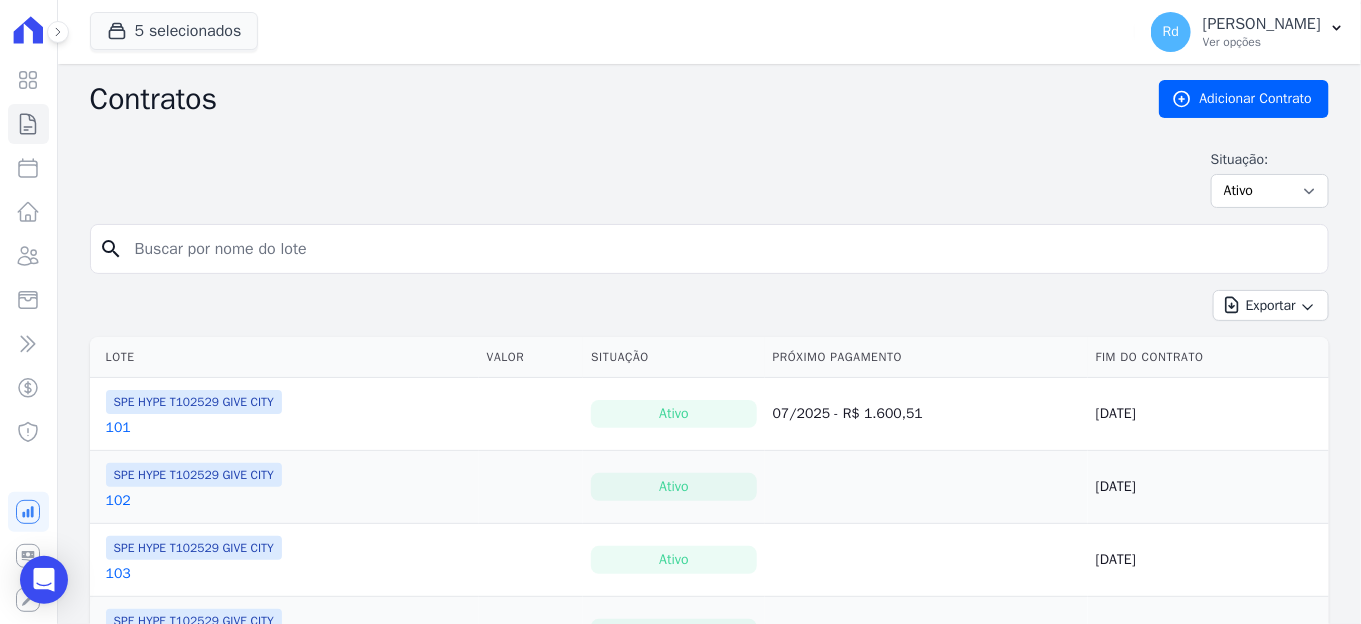 click at bounding box center (721, 249) 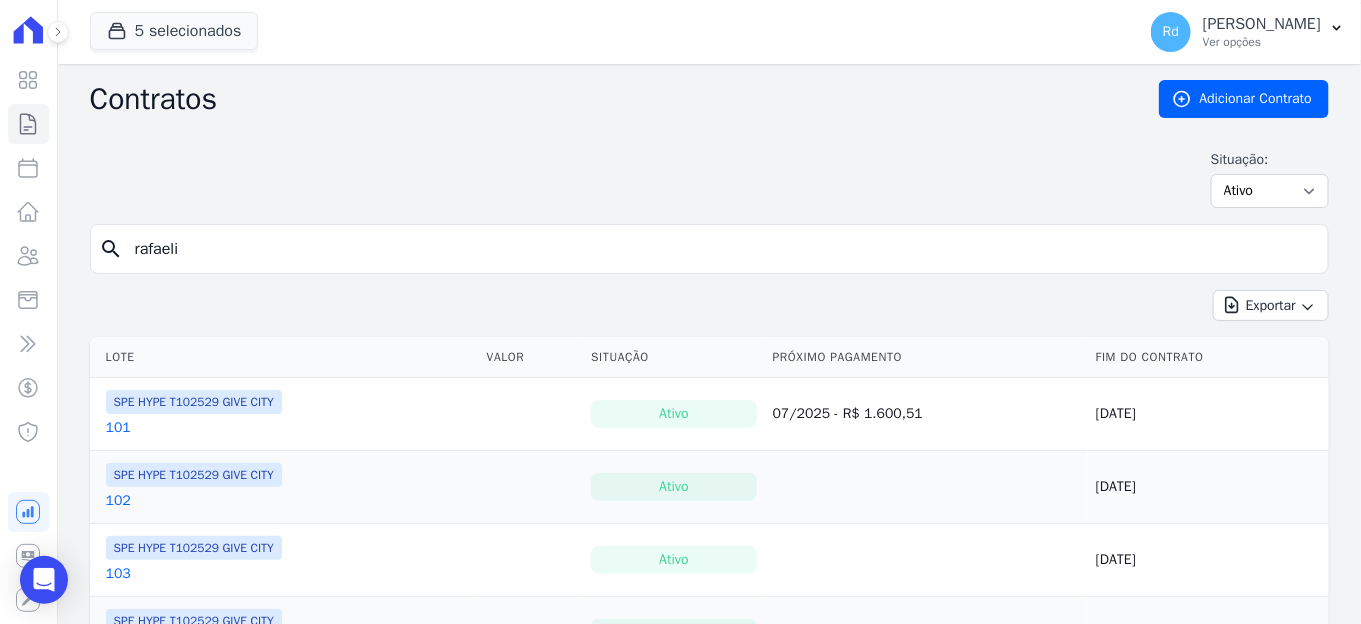 type on "rafaeli" 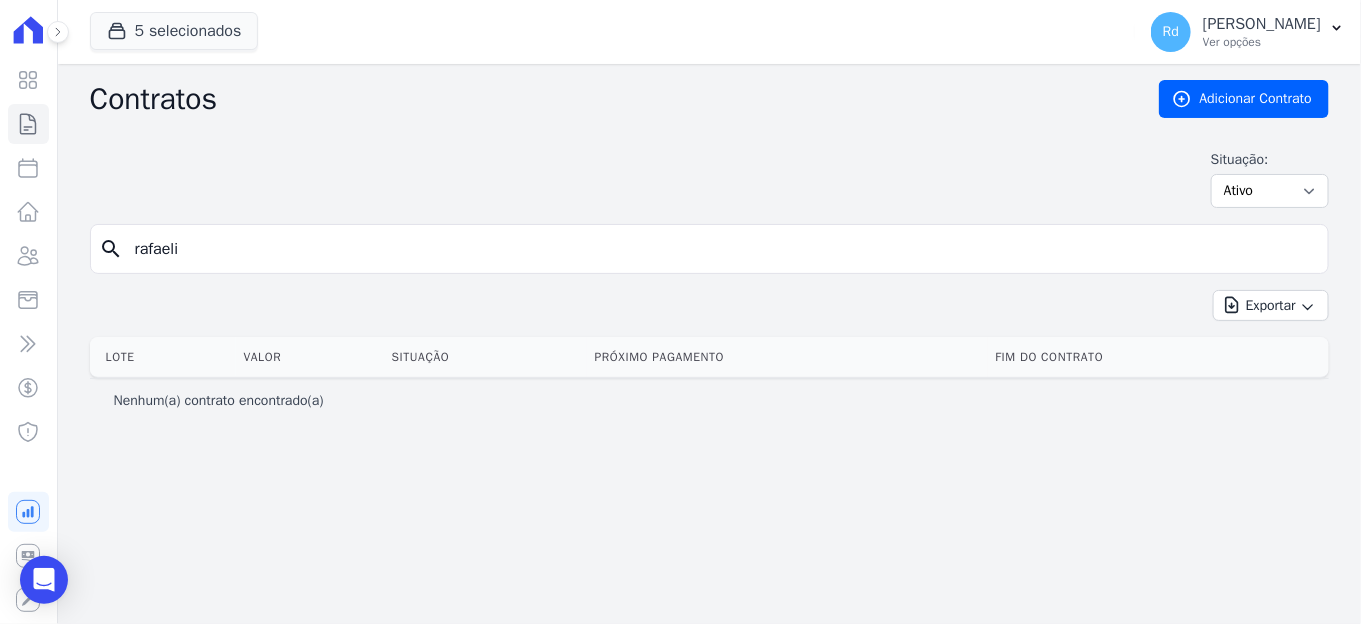 click on "rafaeli" at bounding box center [721, 249] 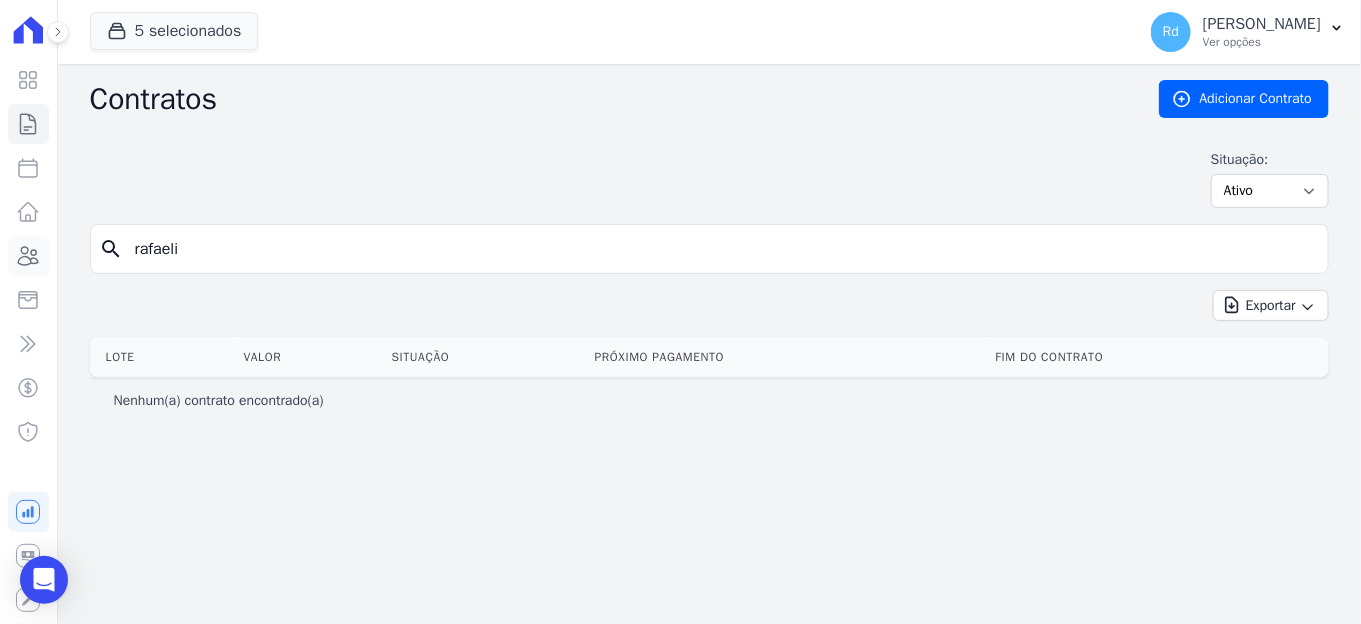 click 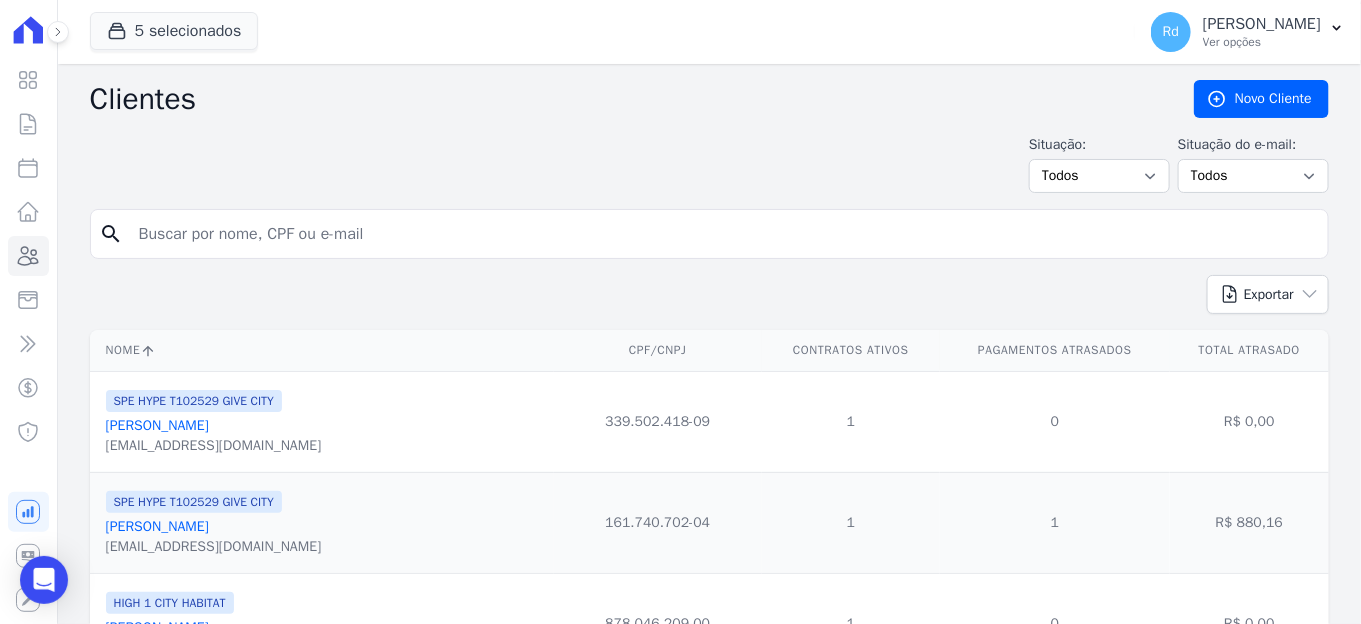 click at bounding box center [723, 234] 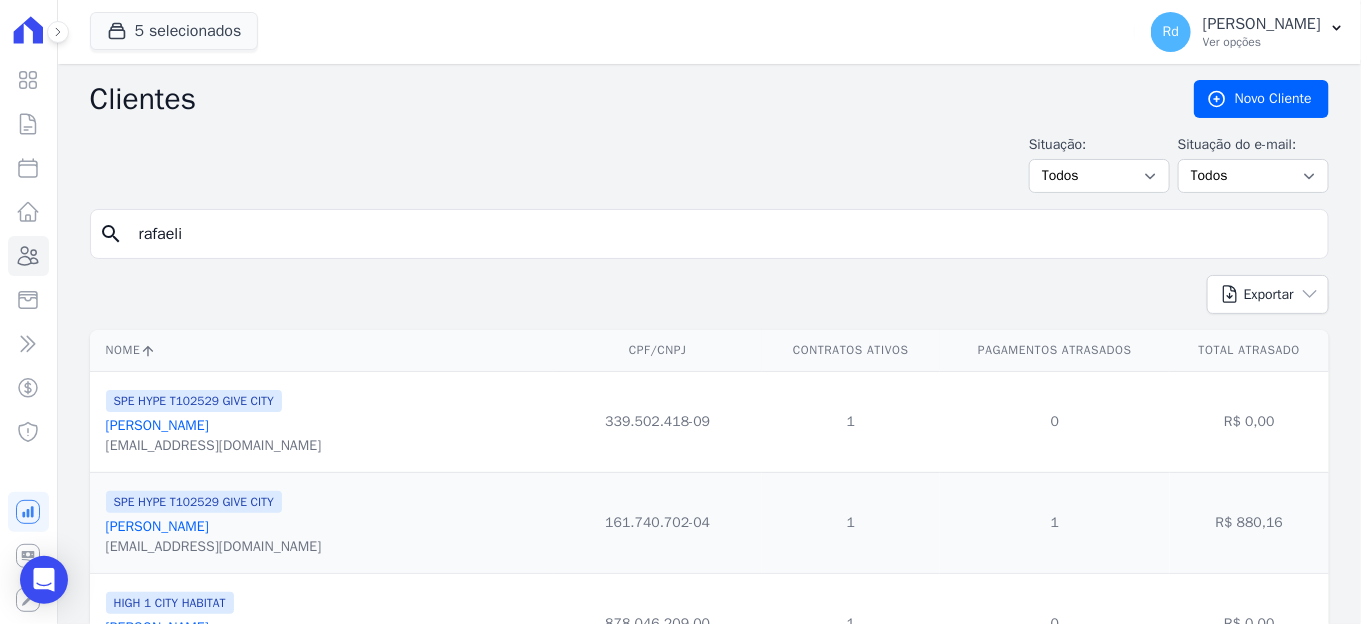 type on "rafaeli" 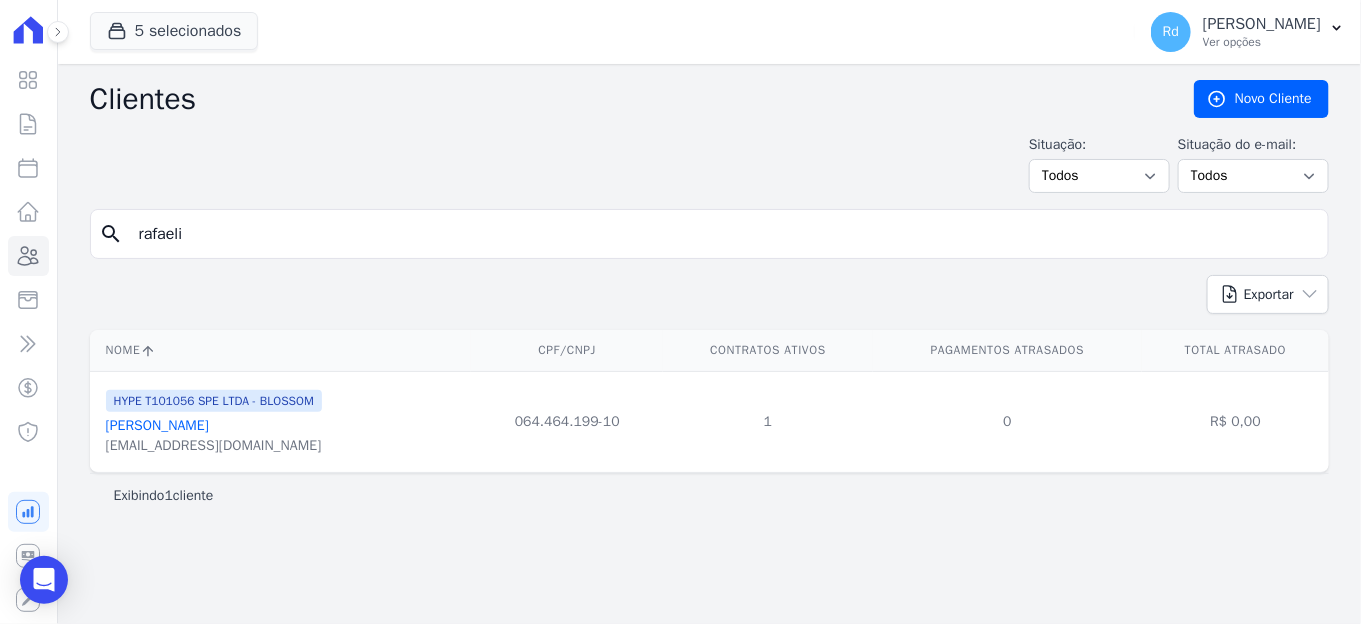 click on "[PERSON_NAME]" at bounding box center (157, 425) 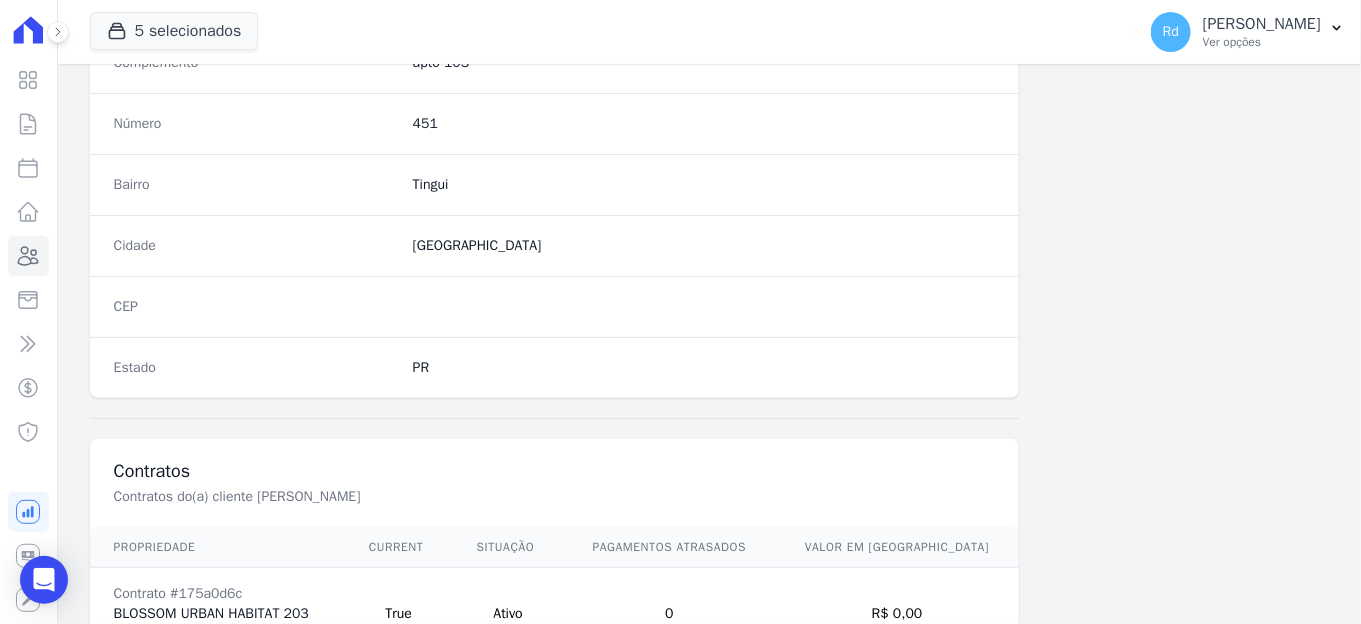 scroll, scrollTop: 1237, scrollLeft: 0, axis: vertical 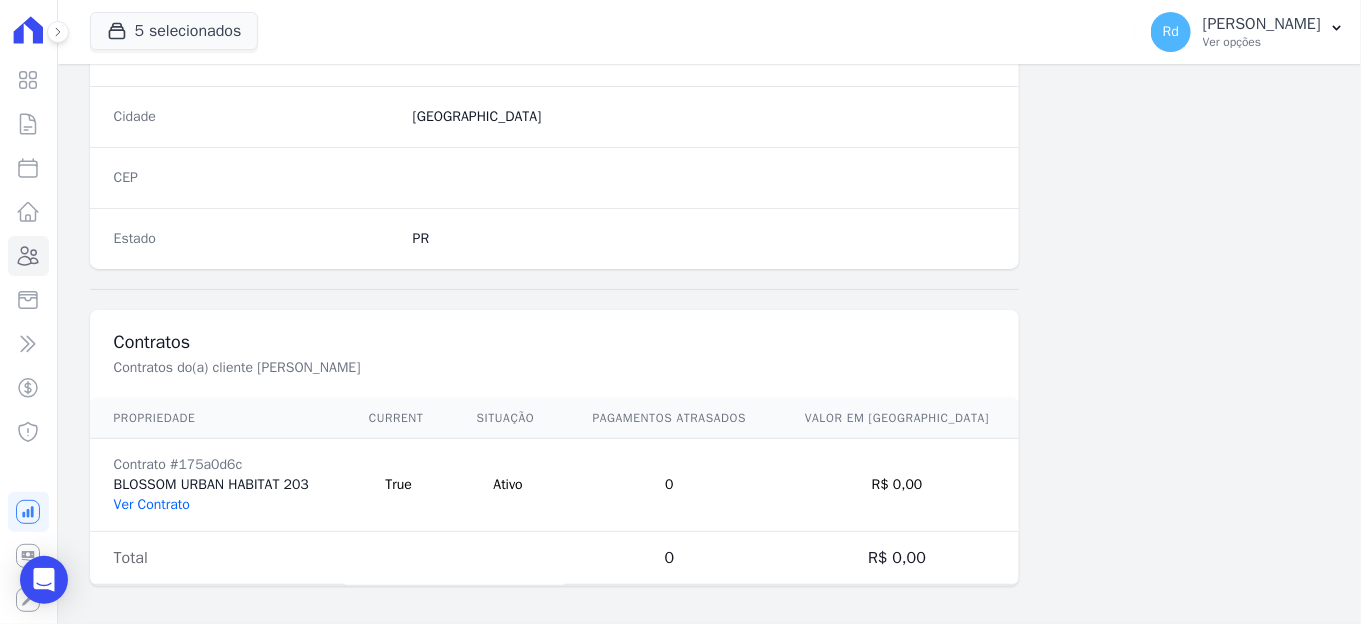click on "Ver Contrato" at bounding box center (152, 504) 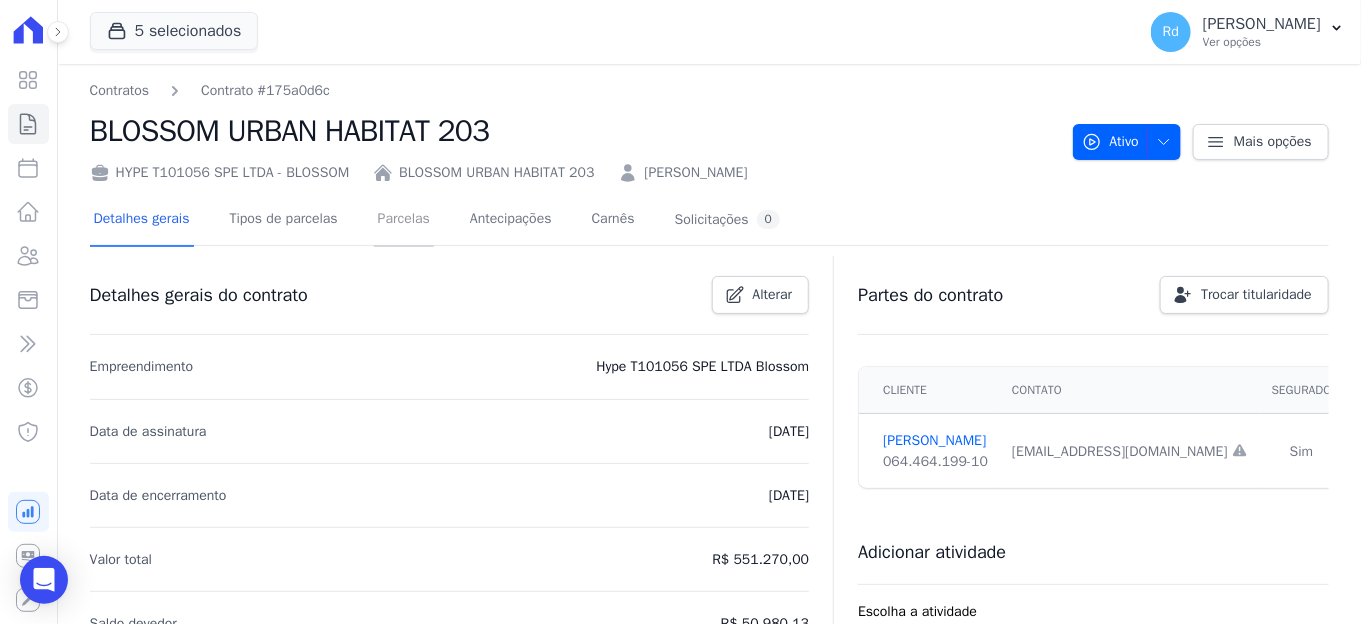 click on "Parcelas" at bounding box center [404, 220] 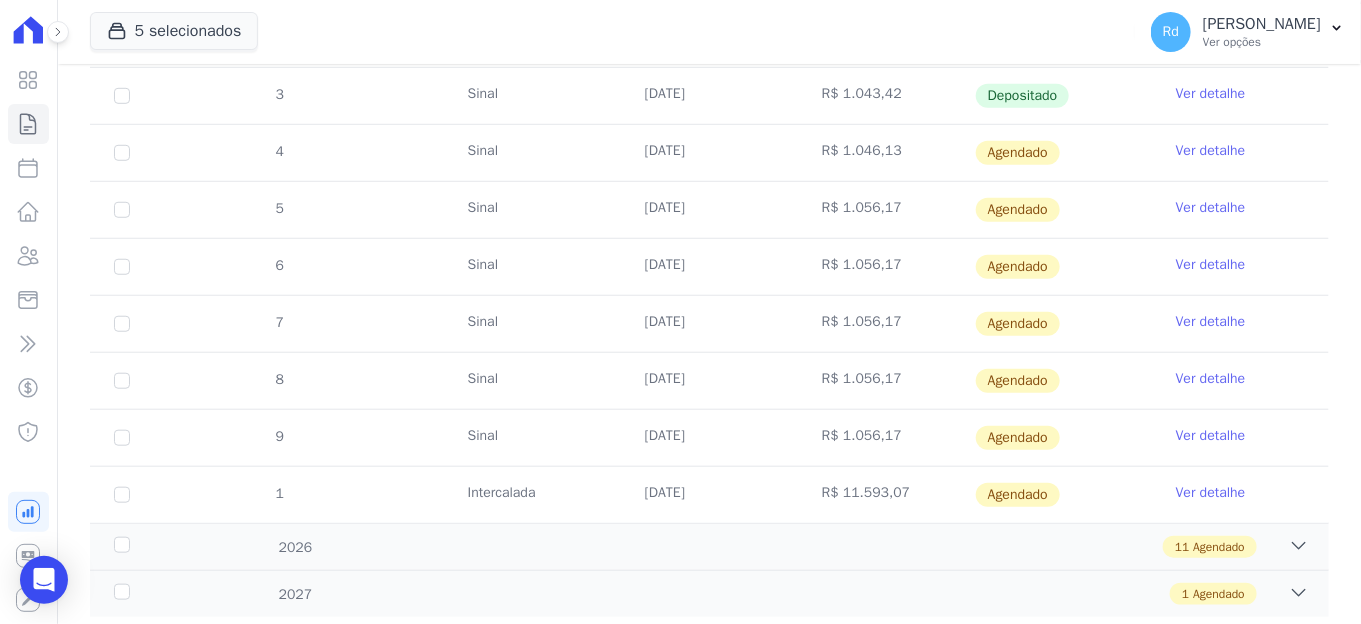 scroll, scrollTop: 555, scrollLeft: 0, axis: vertical 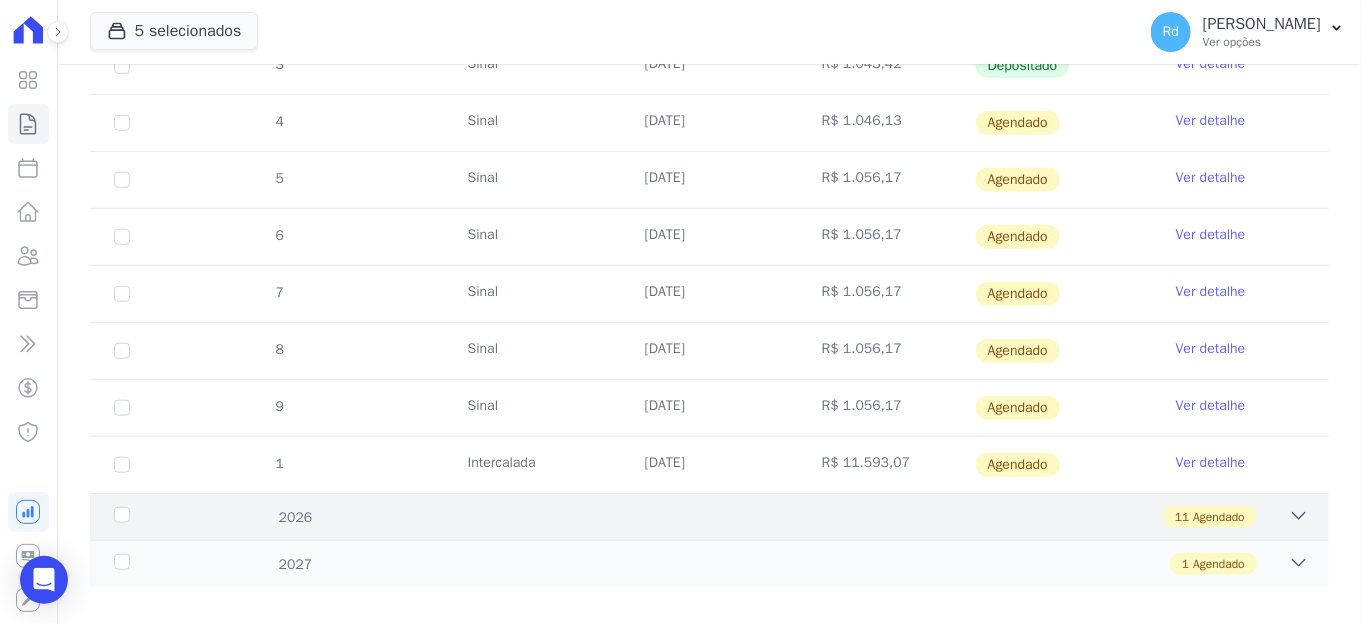 drag, startPoint x: 1280, startPoint y: 517, endPoint x: 1267, endPoint y: 514, distance: 13.341664 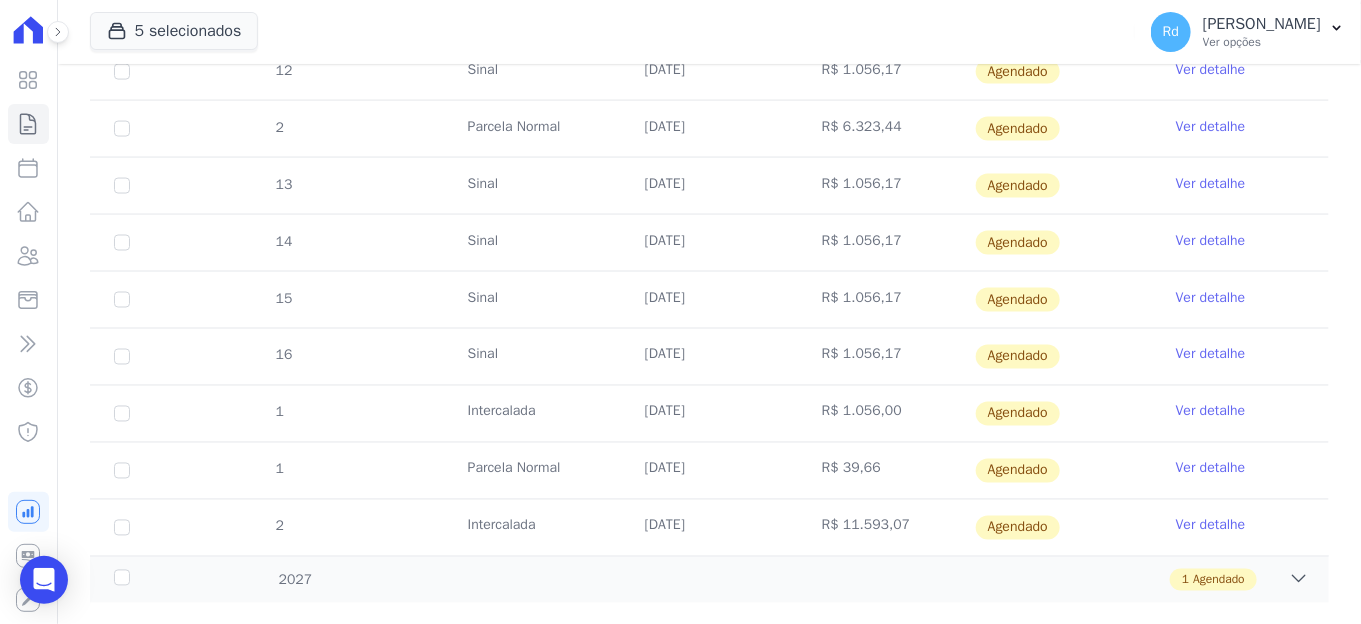 scroll, scrollTop: 1195, scrollLeft: 0, axis: vertical 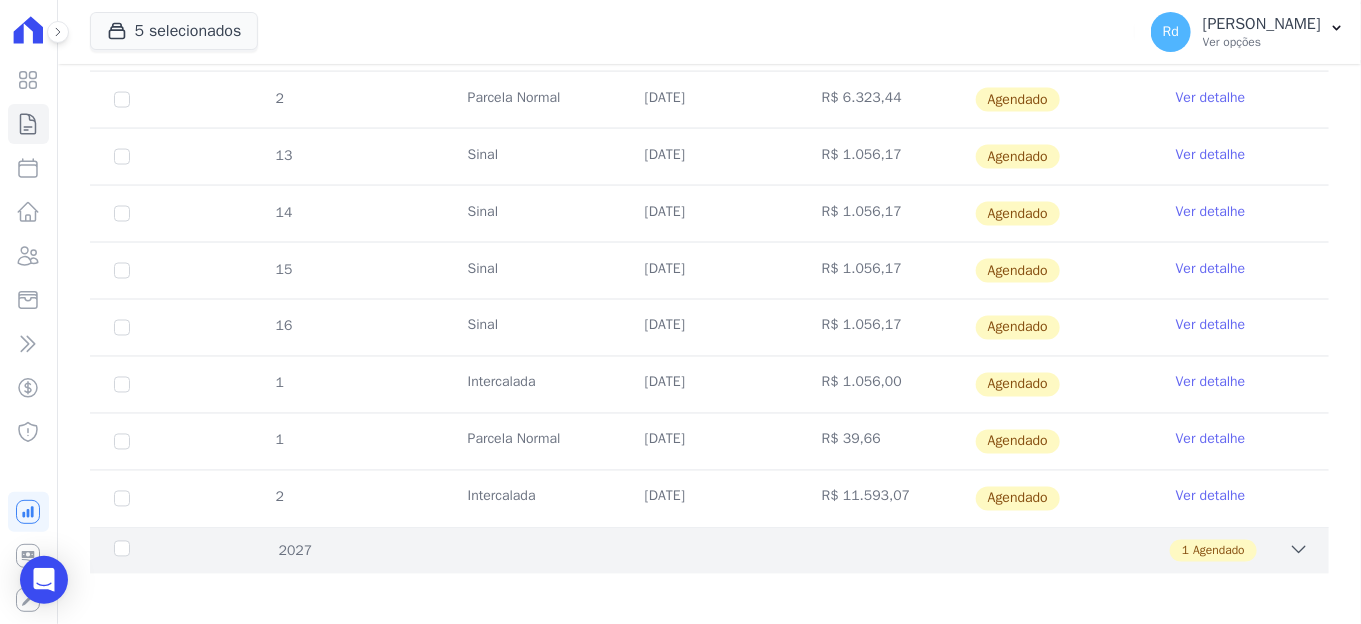 click on "2027
1
Agendado" at bounding box center [709, 550] 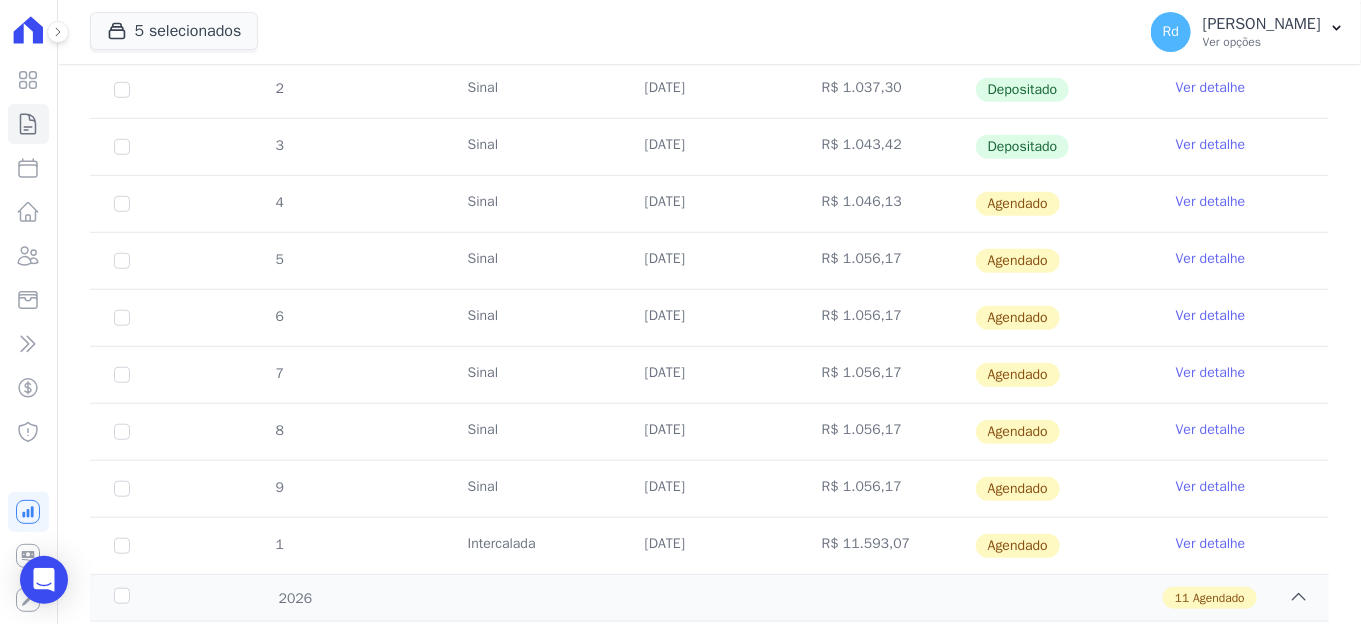 scroll, scrollTop: 0, scrollLeft: 0, axis: both 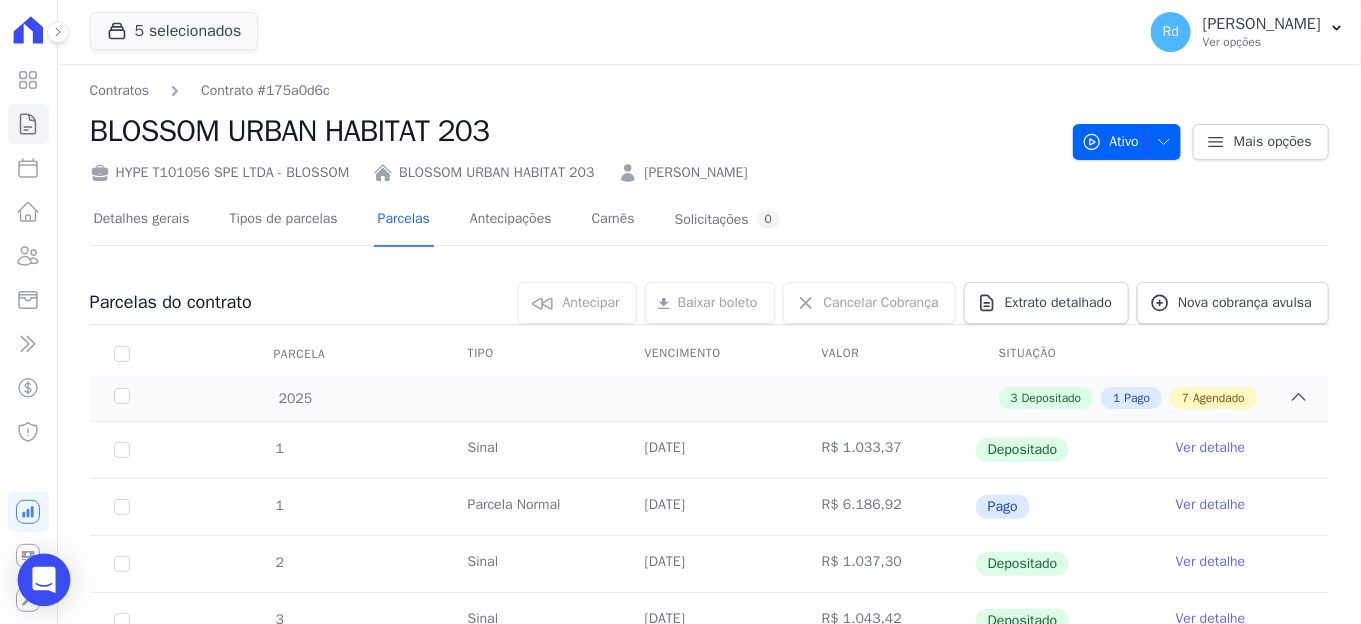 click 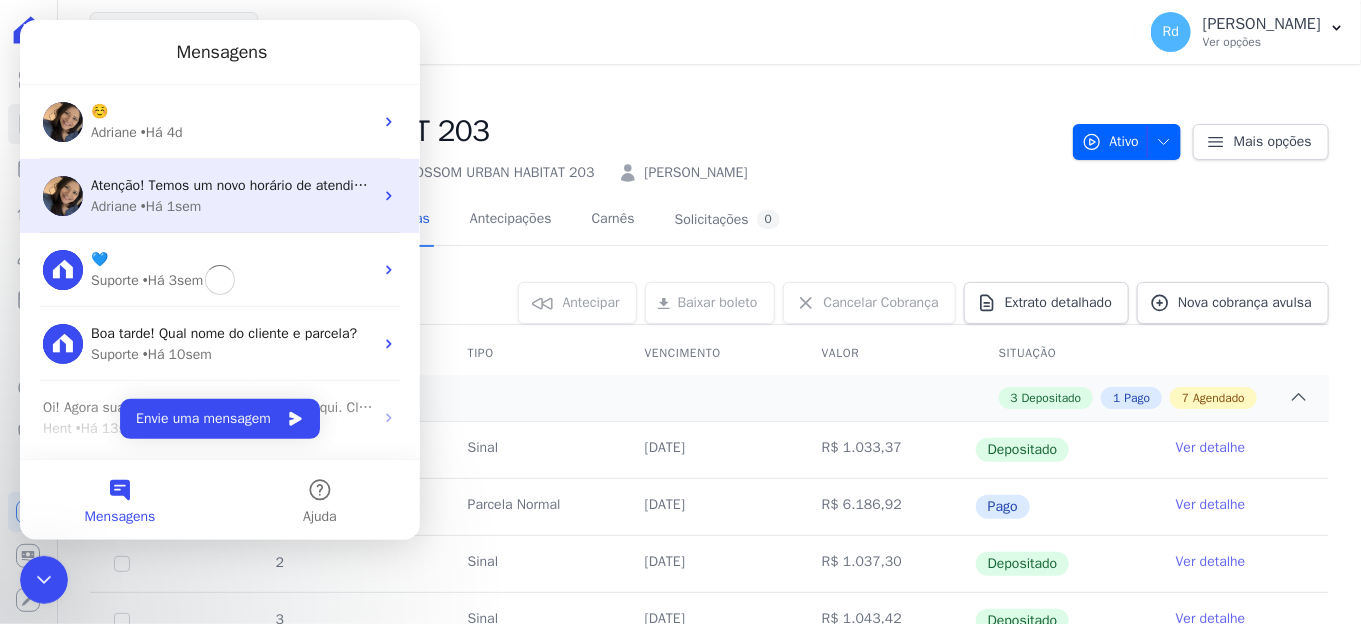 scroll, scrollTop: 0, scrollLeft: 0, axis: both 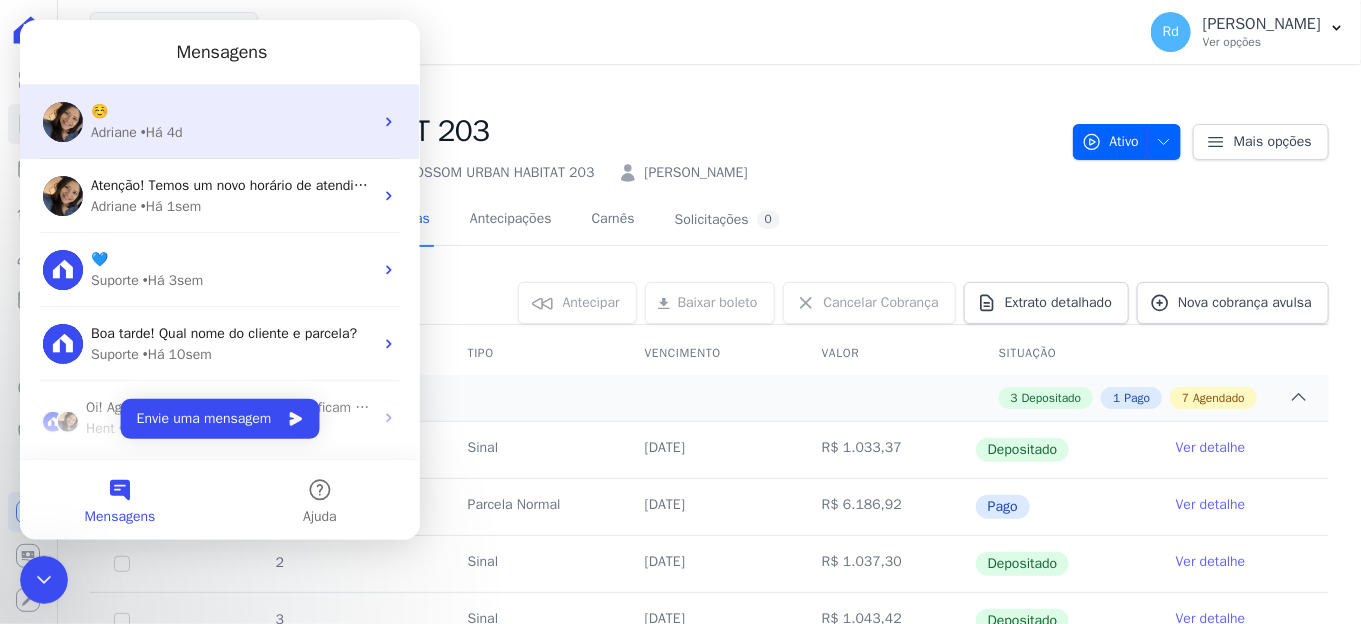 click on "•  Há 4d" at bounding box center (162, 132) 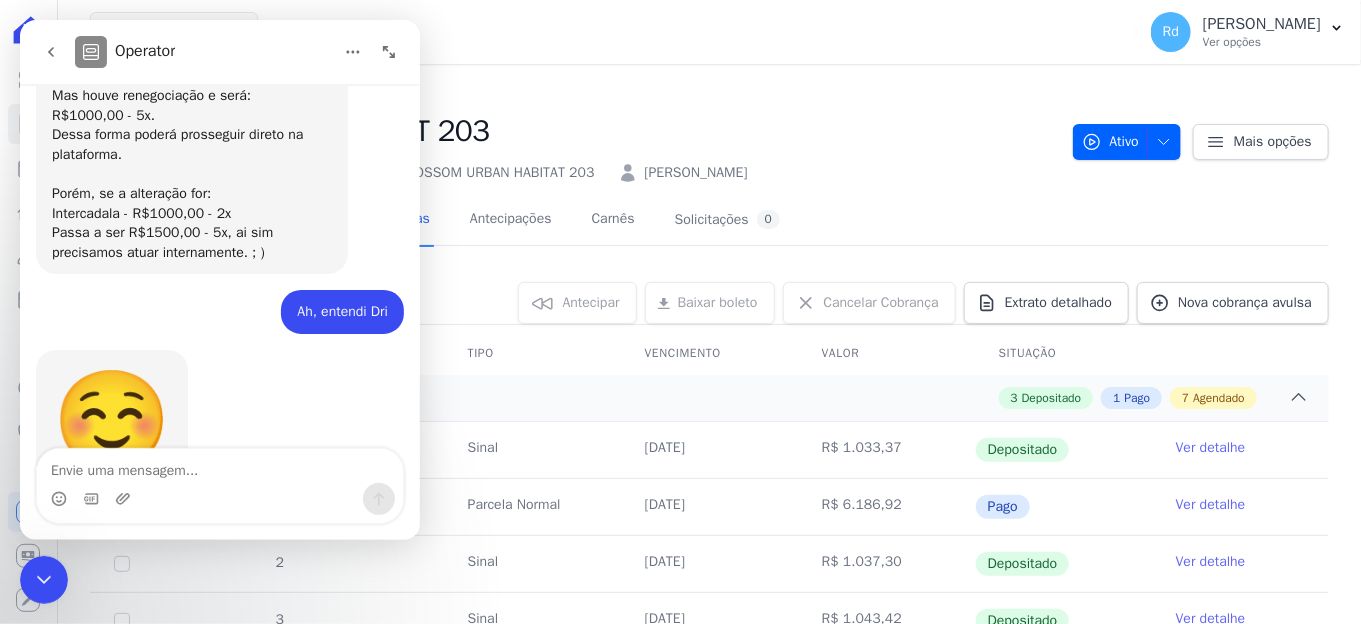 click at bounding box center [220, 466] 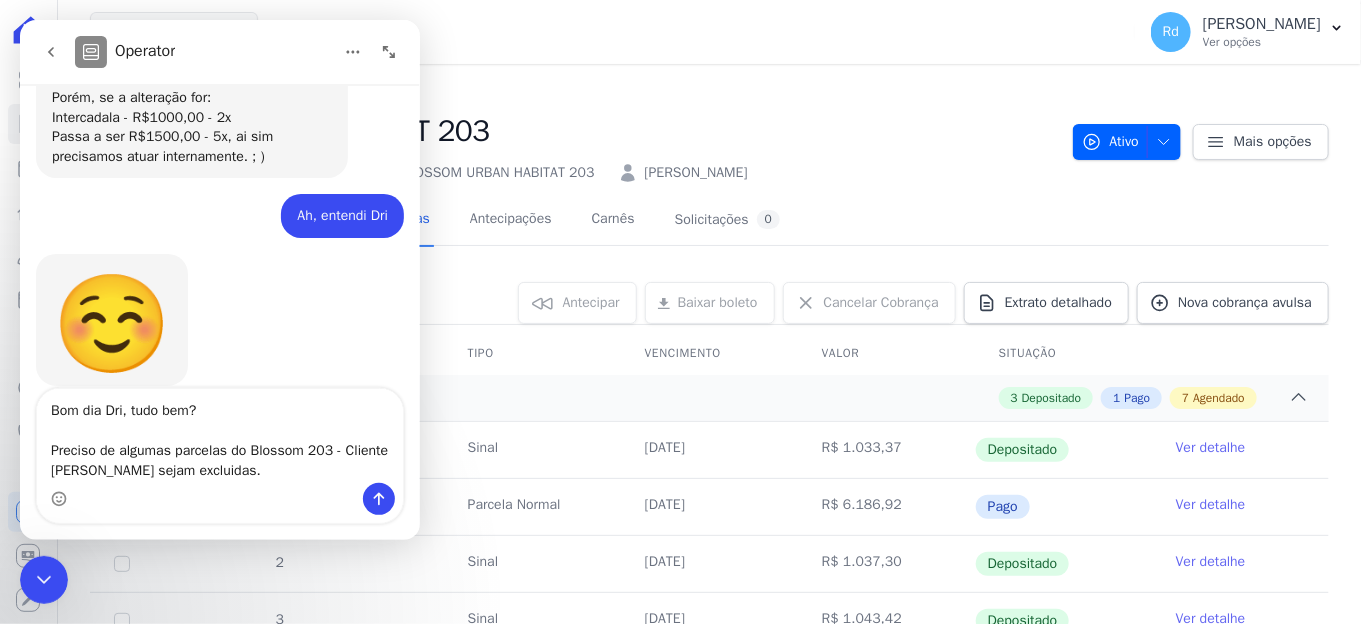 scroll, scrollTop: 19063, scrollLeft: 0, axis: vertical 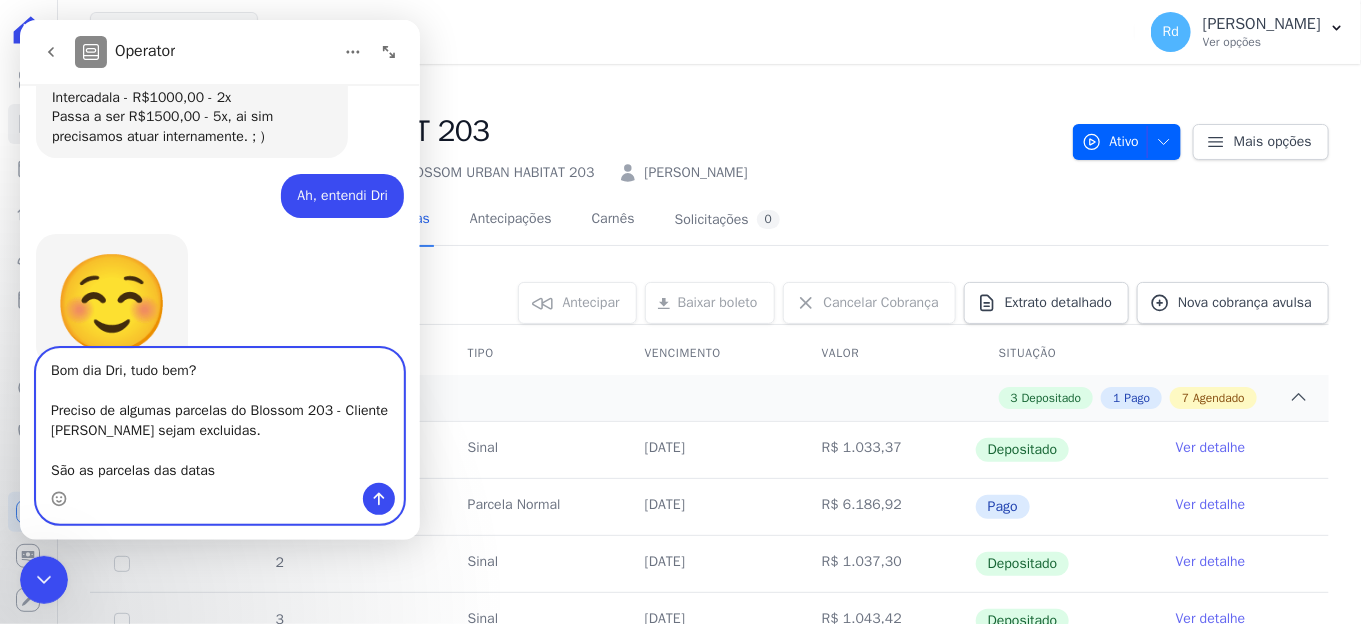 click on "Bom dia Dri, tudo bem?
Preciso de algumas parcelas do Blossom 203 - Cliente [PERSON_NAME] sejam excluidas.
São as parcelas das datas" at bounding box center [220, 416] 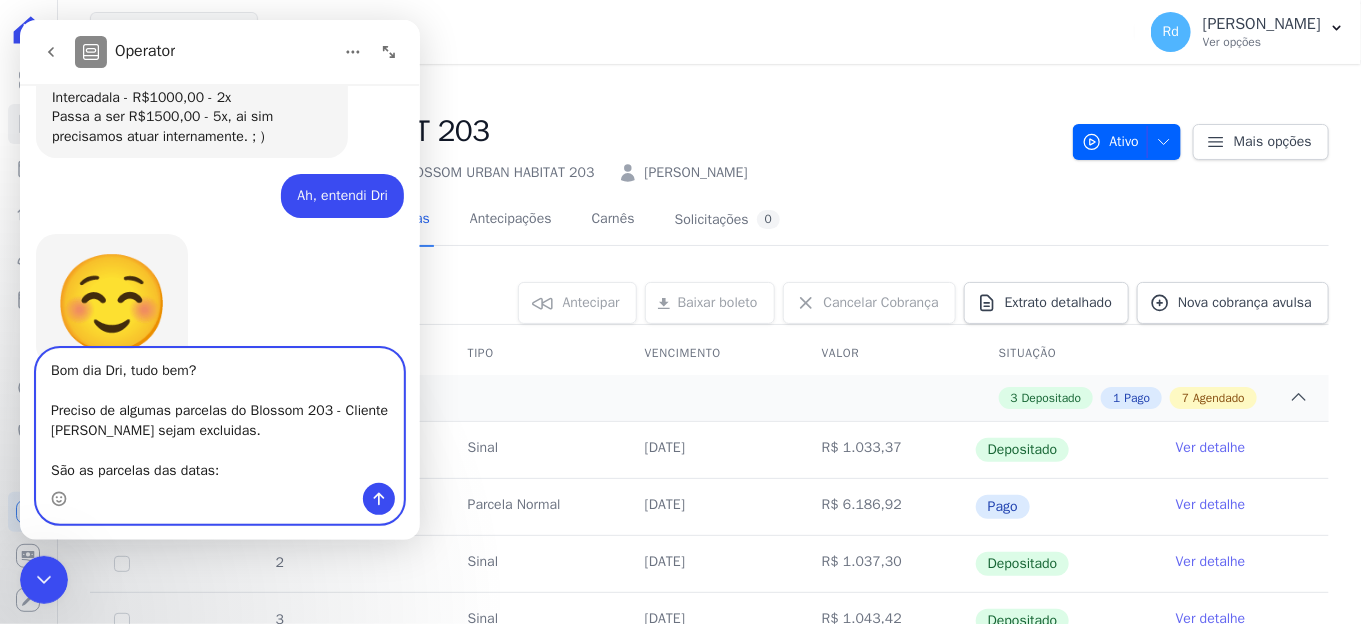 paste on "[DATE]| [DATE] - as duas | [DATE] | [DATE]" 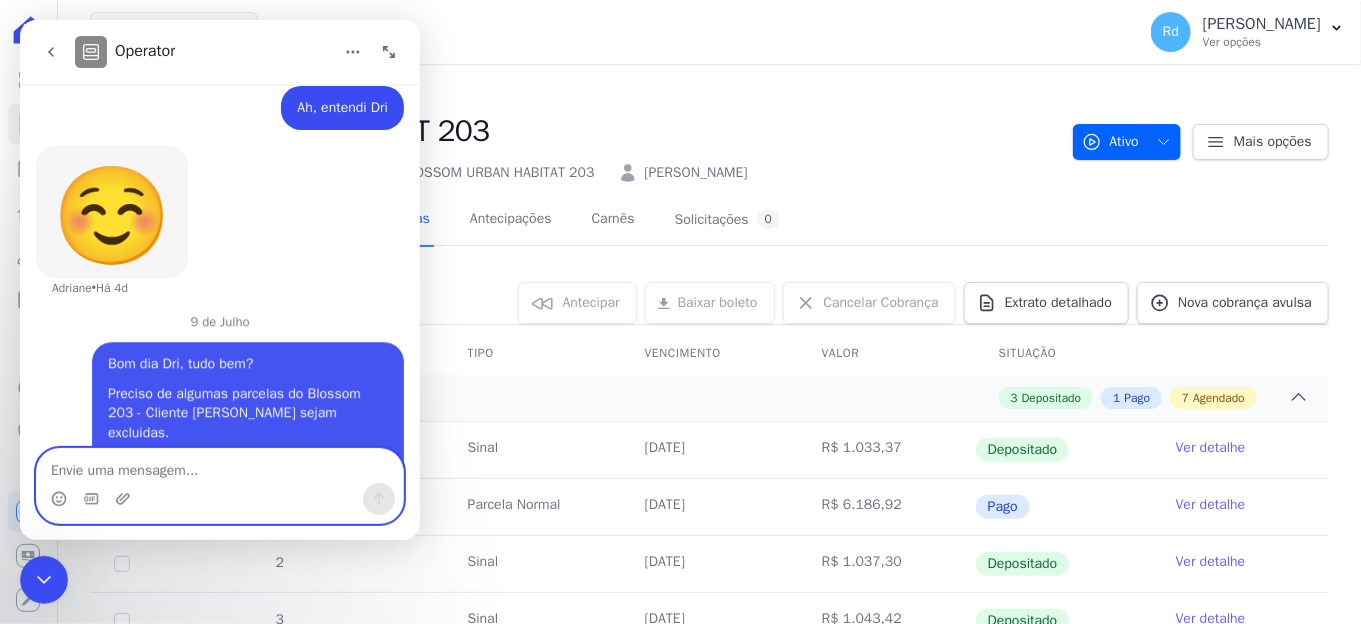 scroll, scrollTop: 19187, scrollLeft: 0, axis: vertical 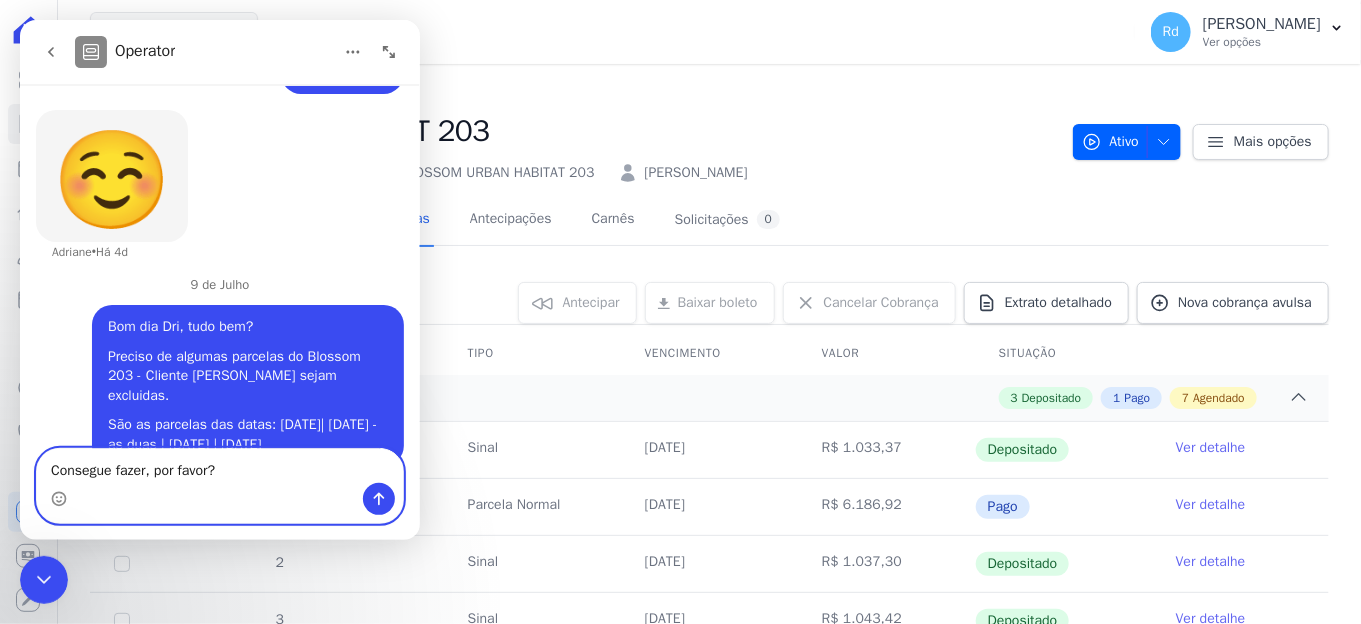 type on "Consegue fazer, por favor??" 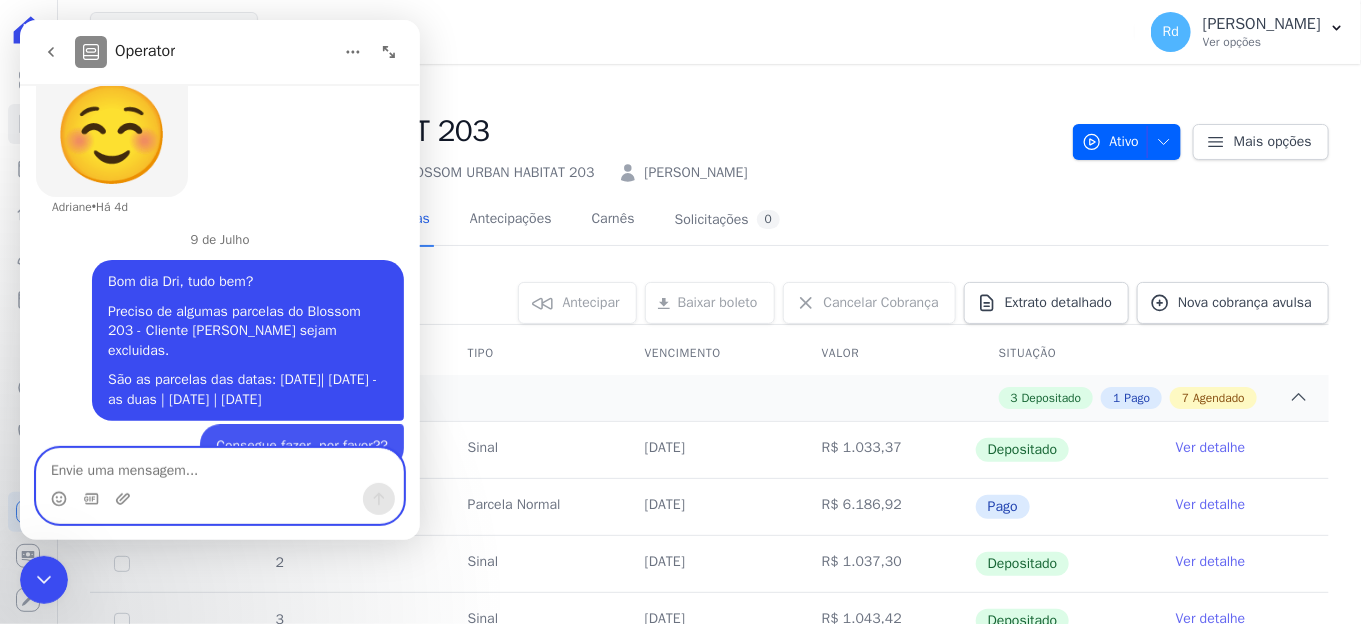 scroll, scrollTop: 19233, scrollLeft: 0, axis: vertical 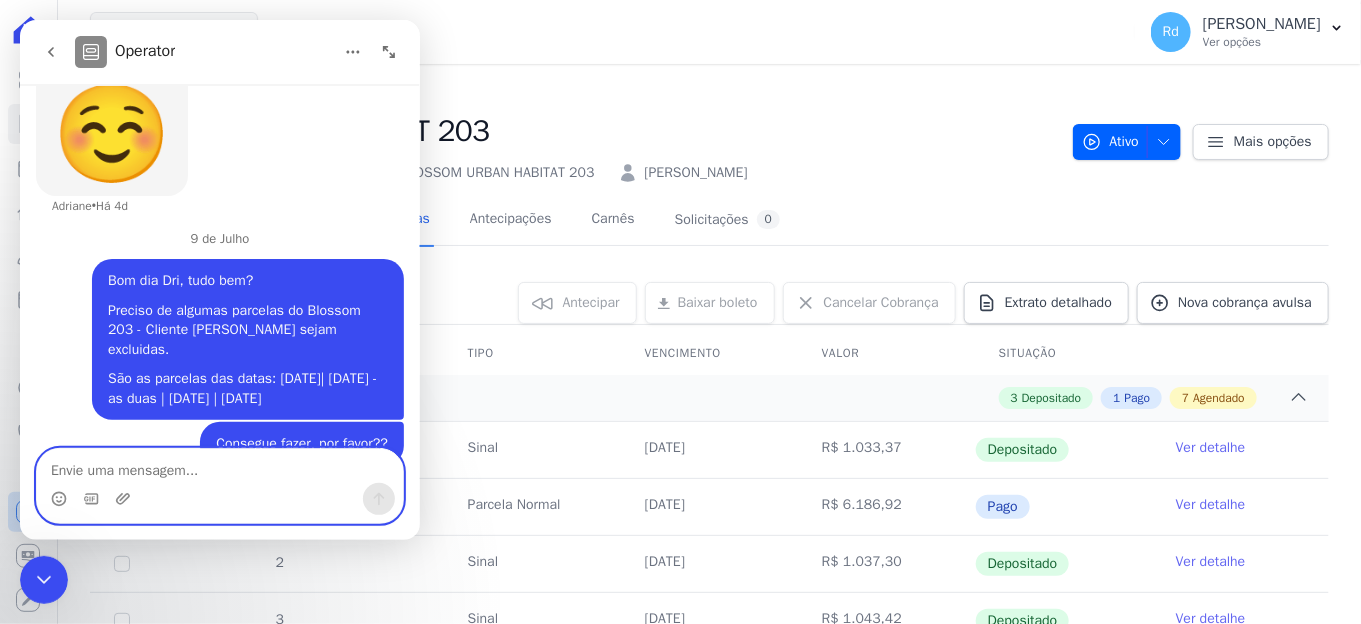 type 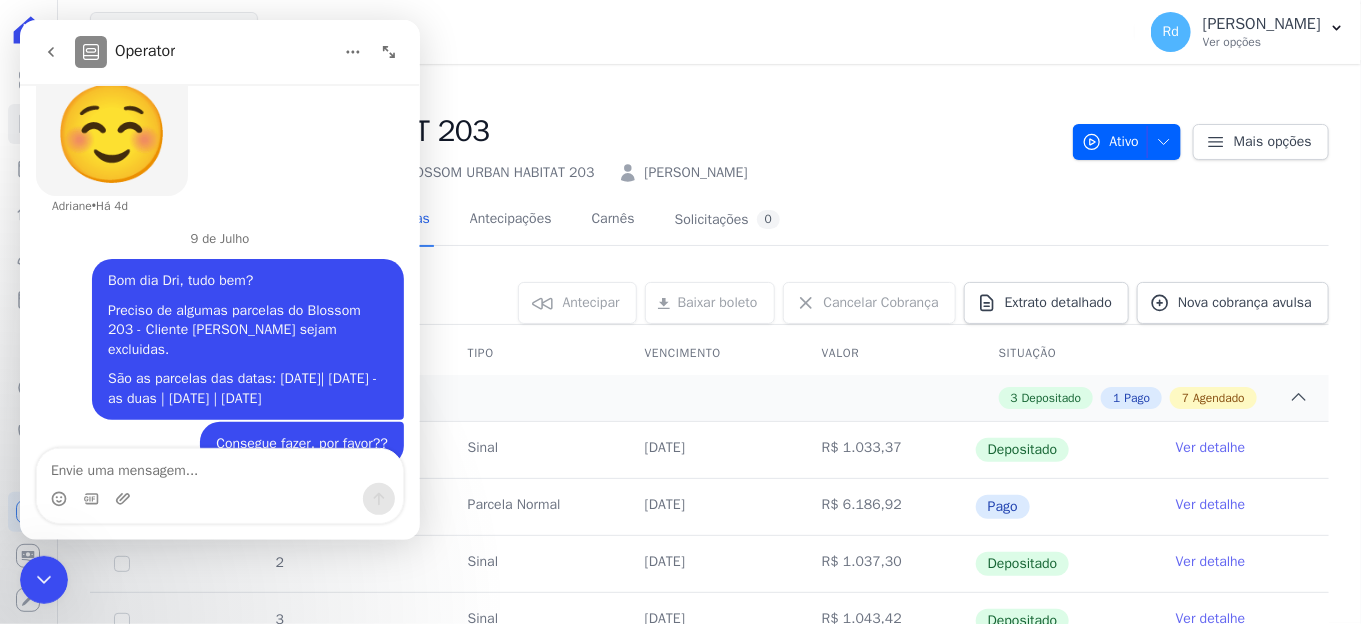 click on "BLOSSOM URBAN HABITAT 203" at bounding box center (573, 131) 